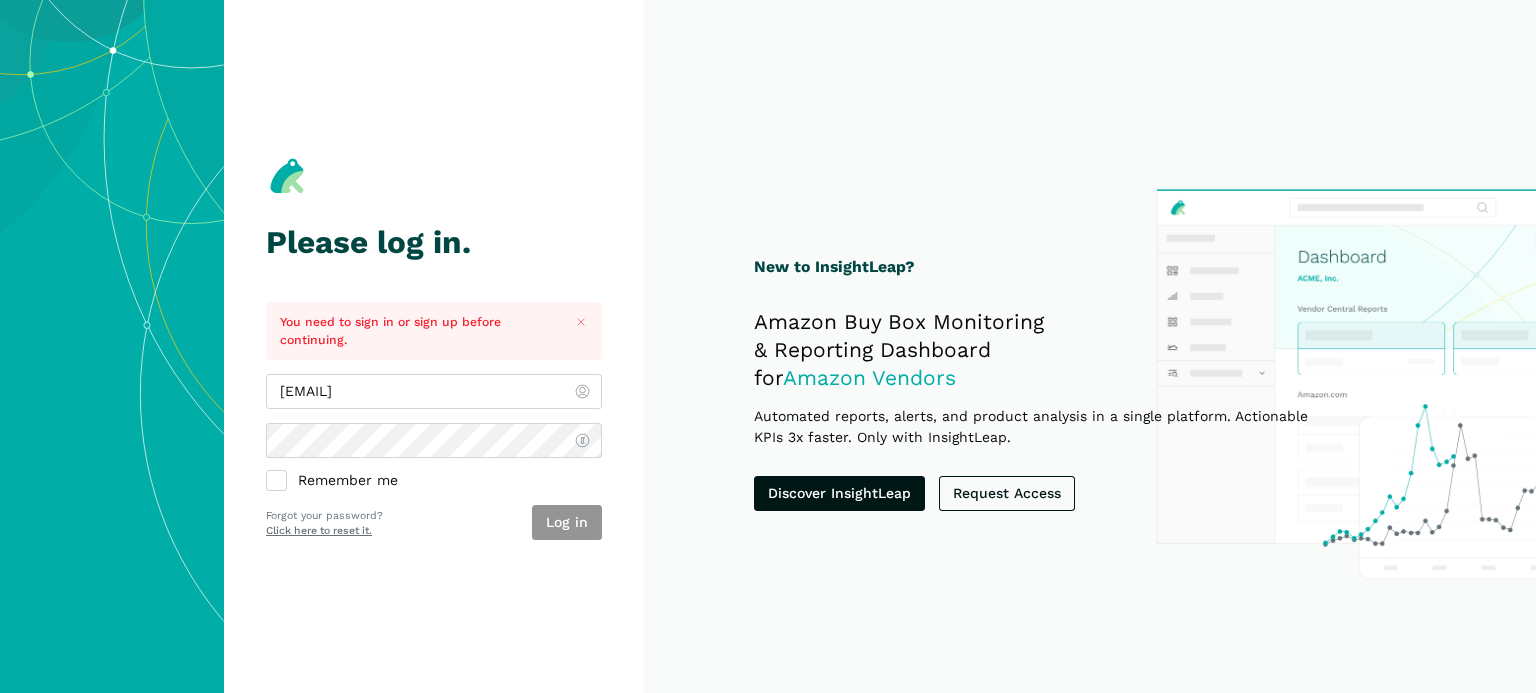 scroll, scrollTop: 0, scrollLeft: 0, axis: both 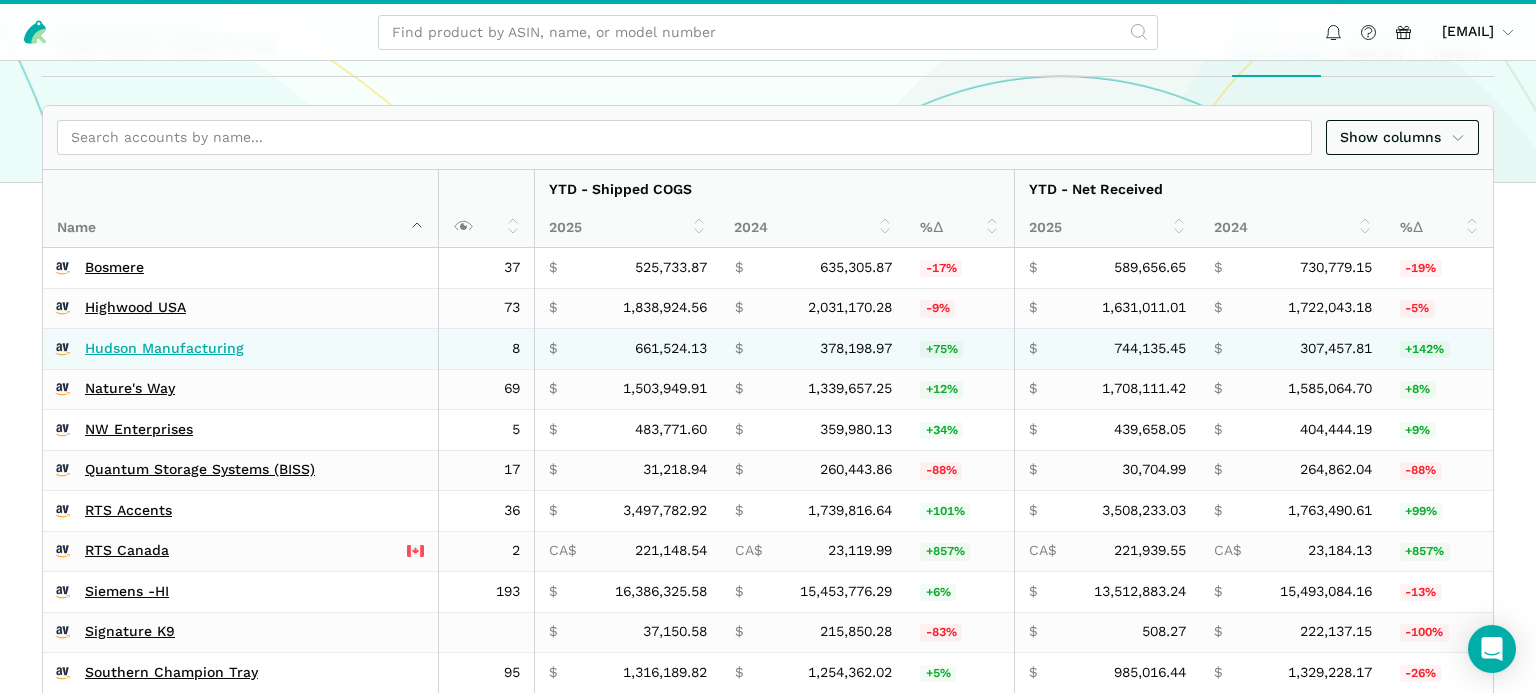 click on "Hudson Manufacturing" at bounding box center [164, 349] 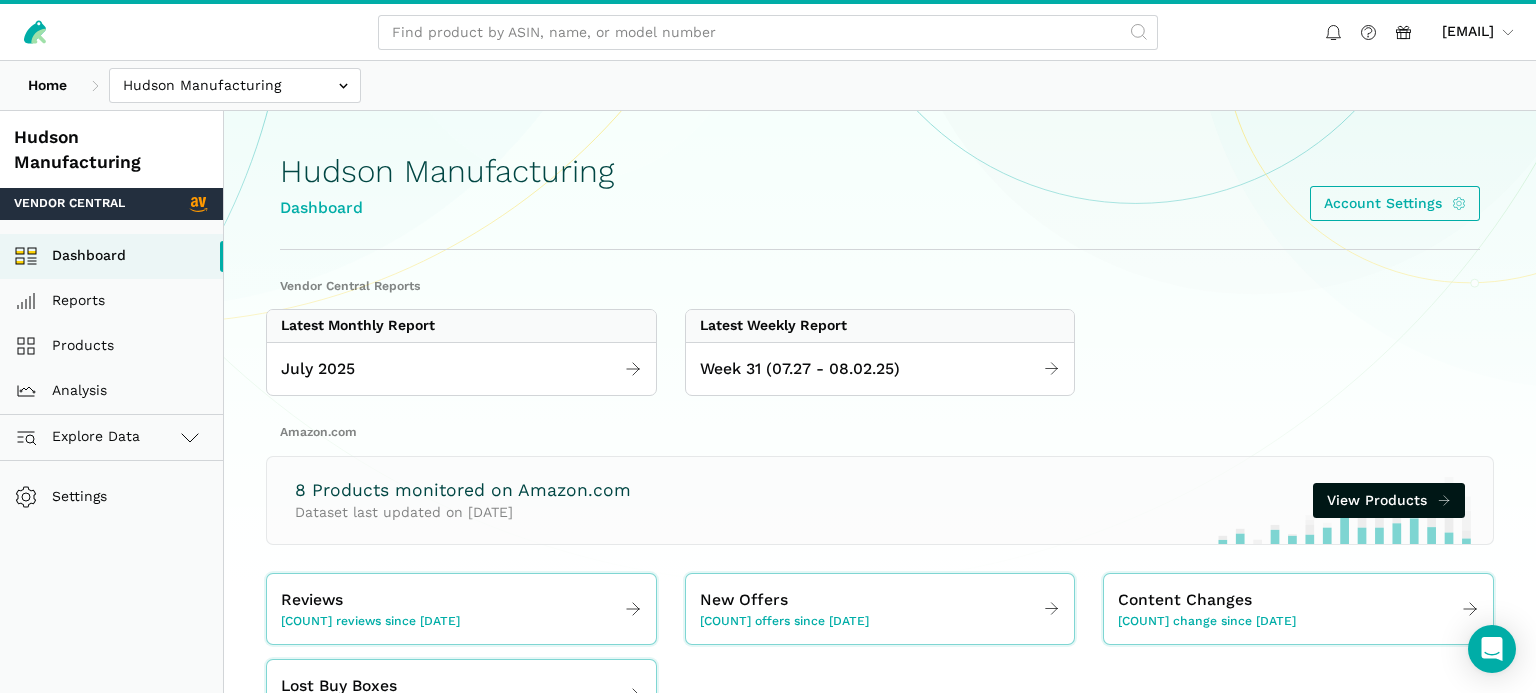 scroll, scrollTop: 0, scrollLeft: 0, axis: both 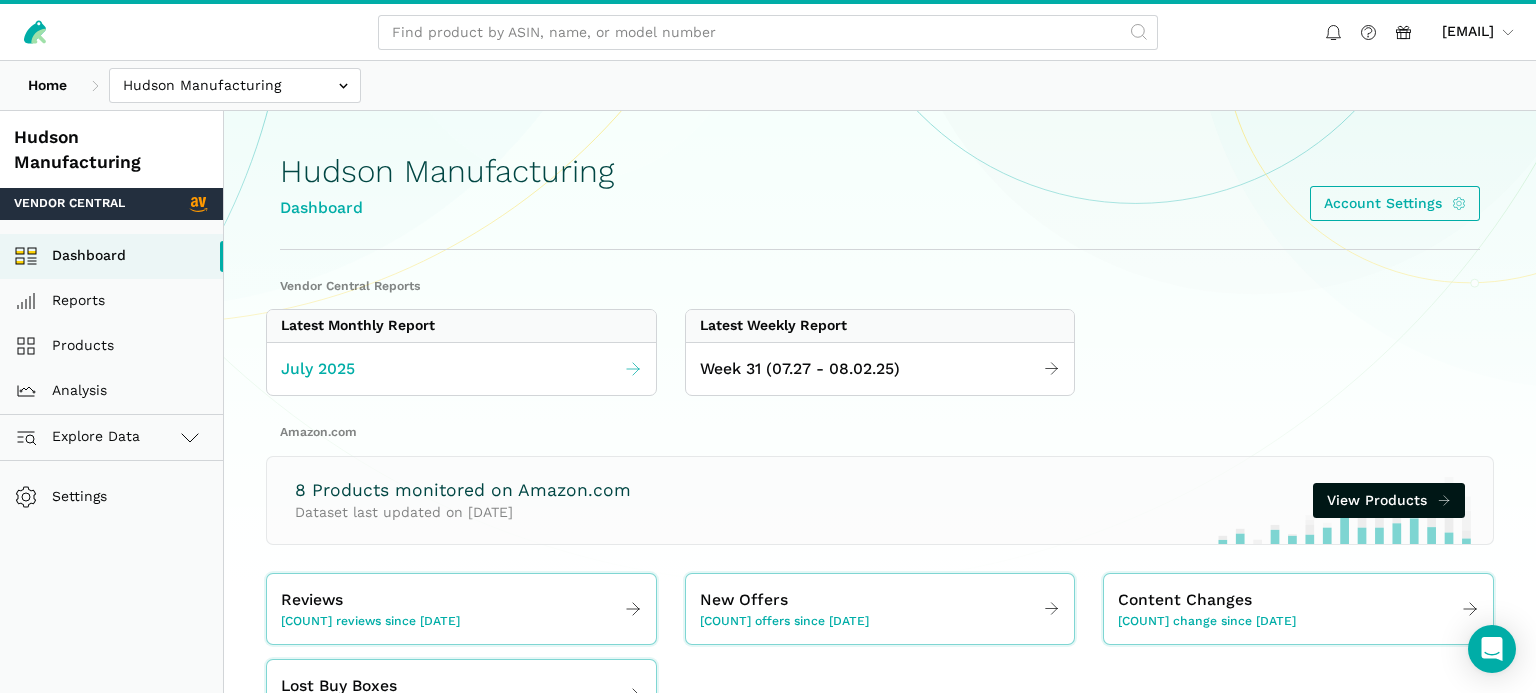 click on "July 2025" at bounding box center [461, 369] 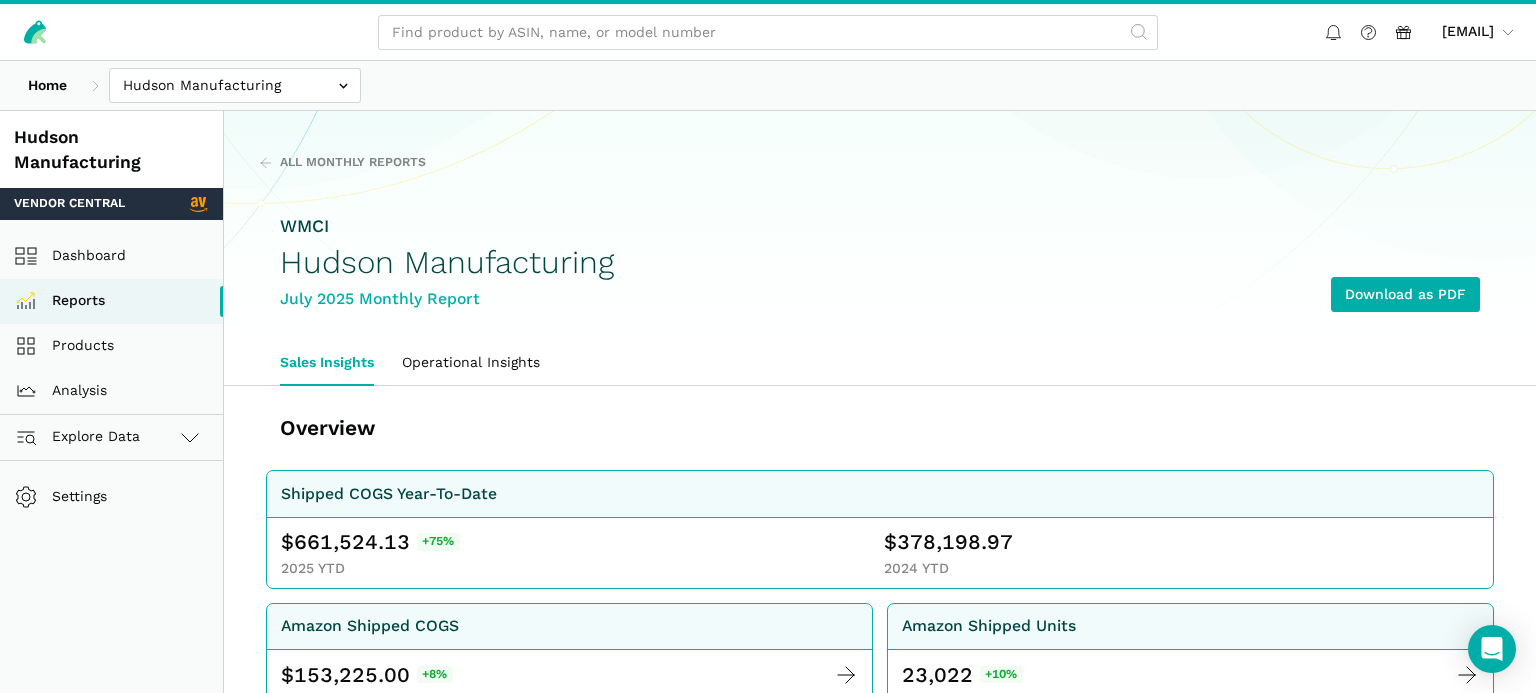 scroll, scrollTop: 0, scrollLeft: 0, axis: both 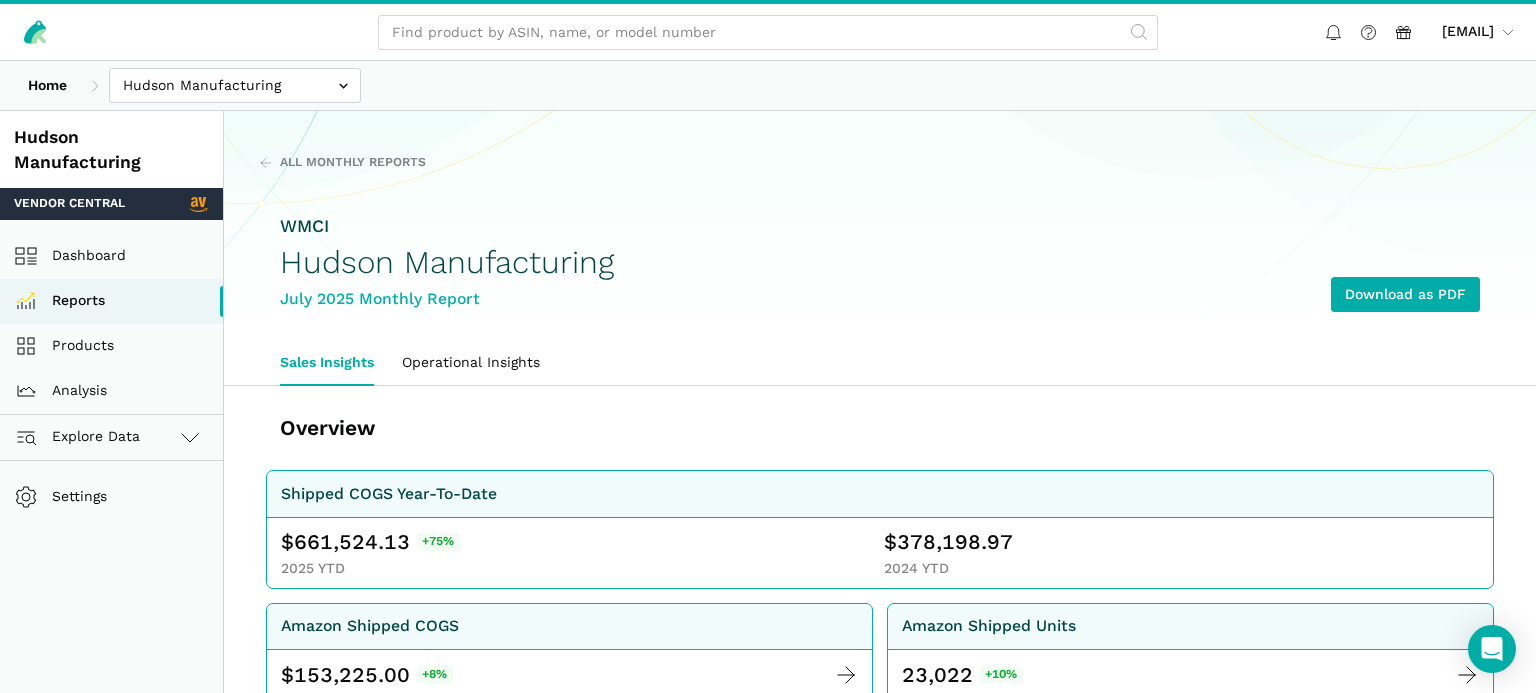 click on "WMCI
Hudson Manufacturing
July [MONTH] [YEAR] Monthly Report
Download as PDF" at bounding box center (880, 263) 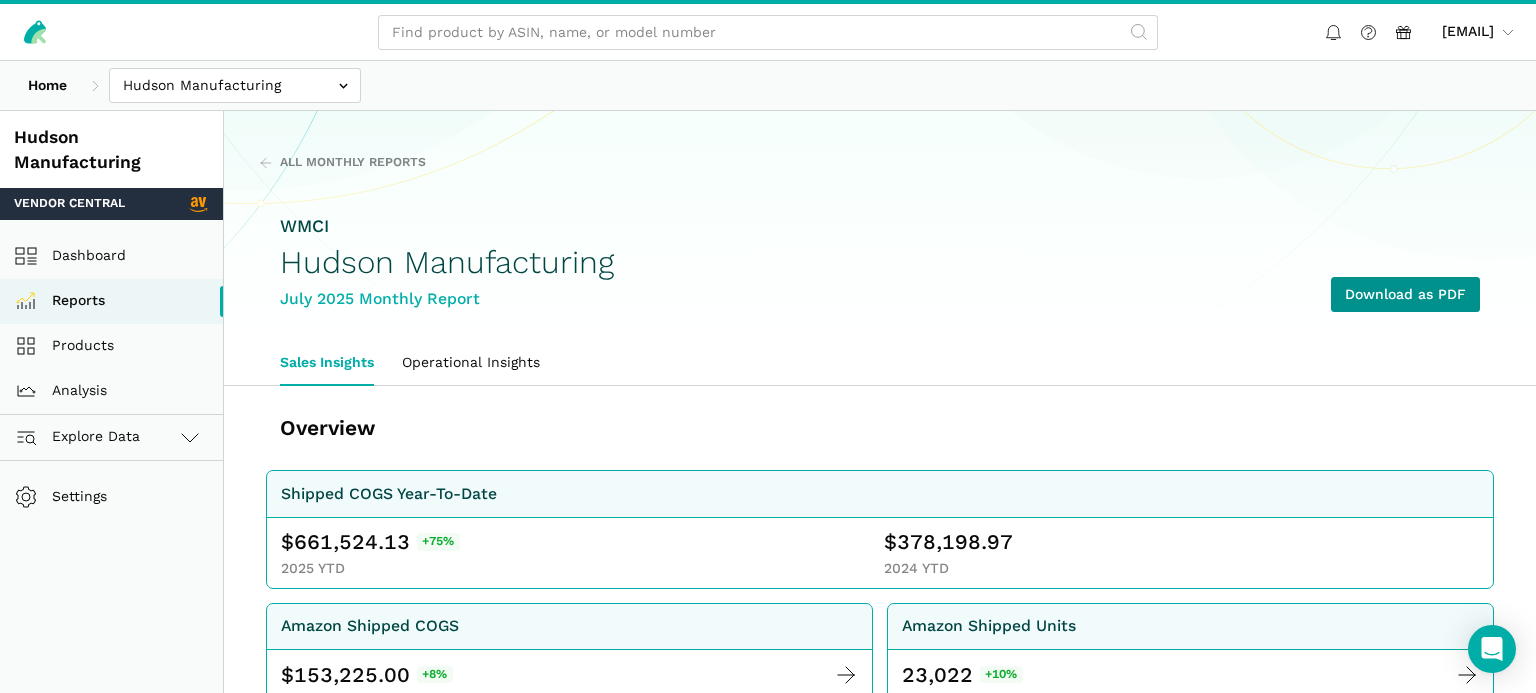 click on "Download as PDF" at bounding box center [1405, 294] 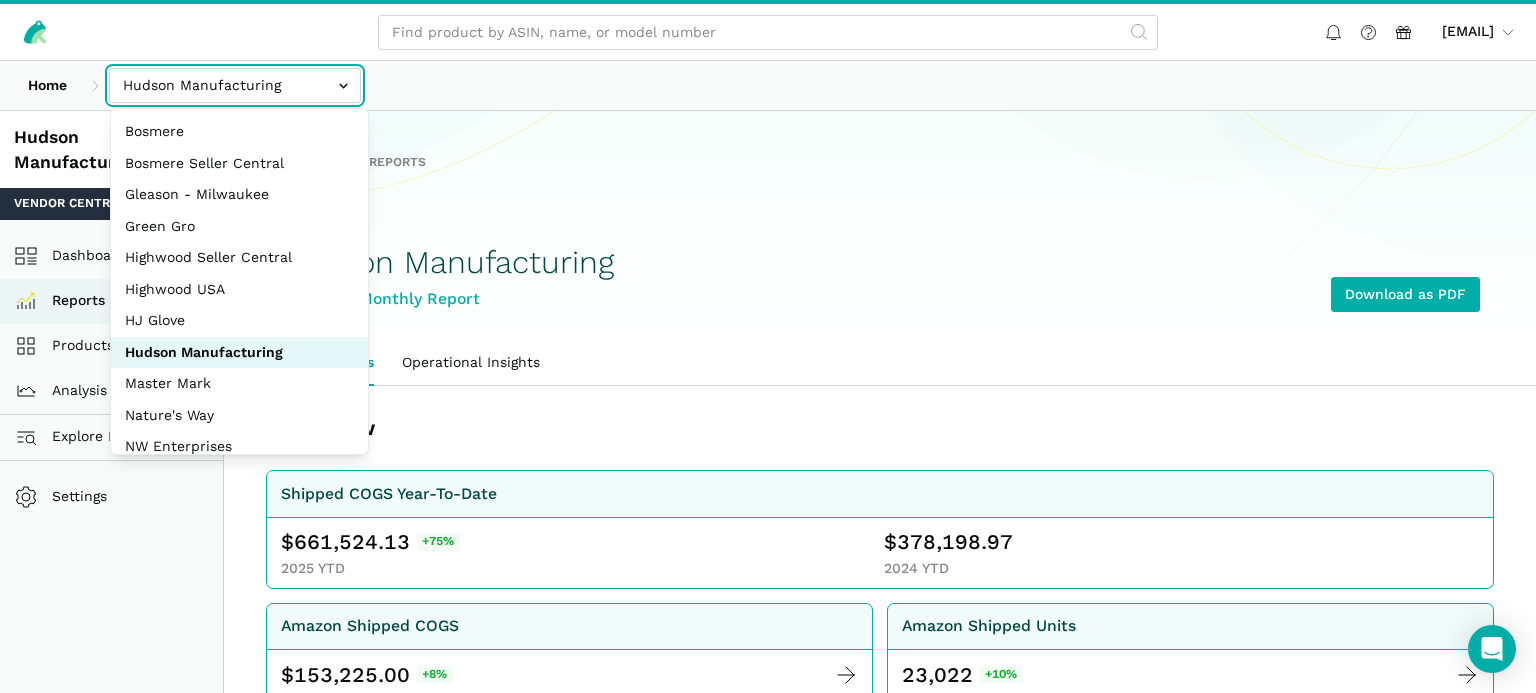 click at bounding box center [235, 85] 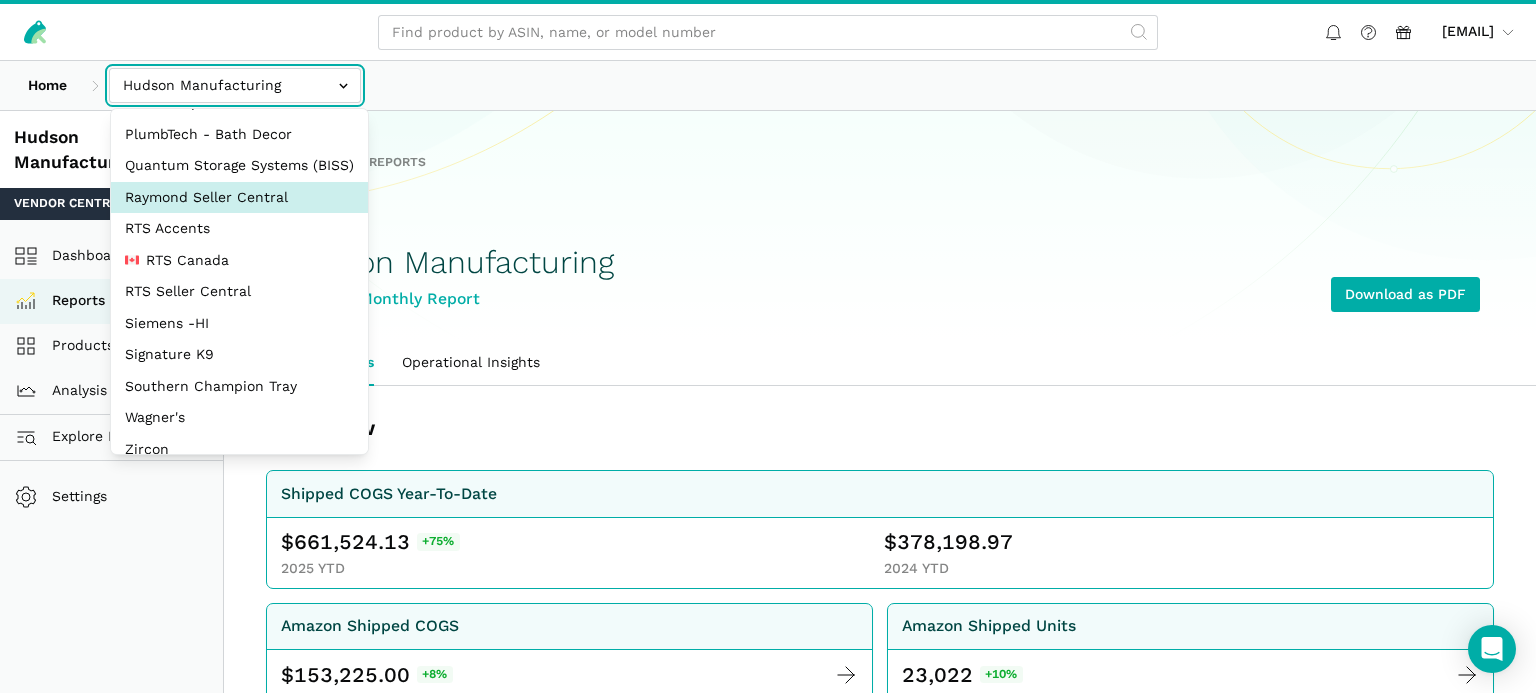 scroll, scrollTop: 384, scrollLeft: 0, axis: vertical 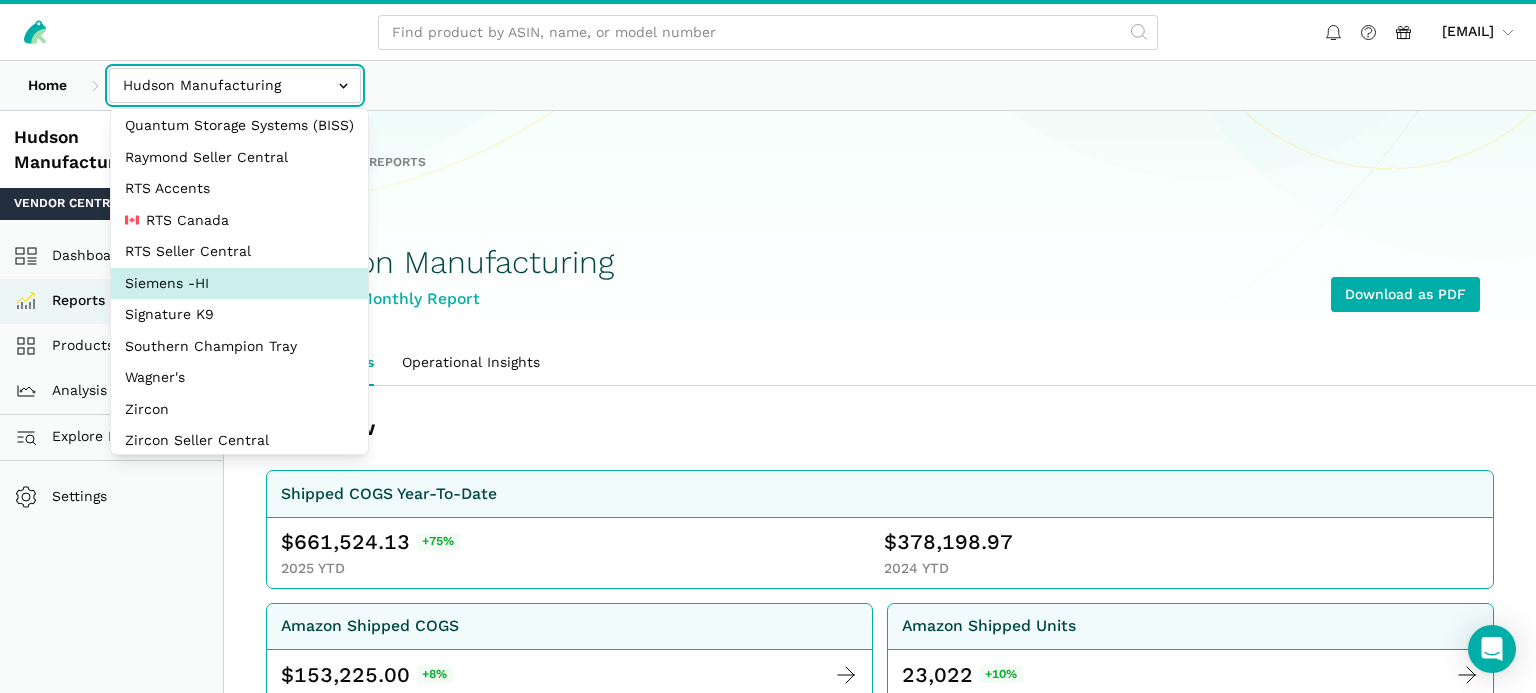 select on "aDDa4D2bScHmucdhFWw6Jf5i" 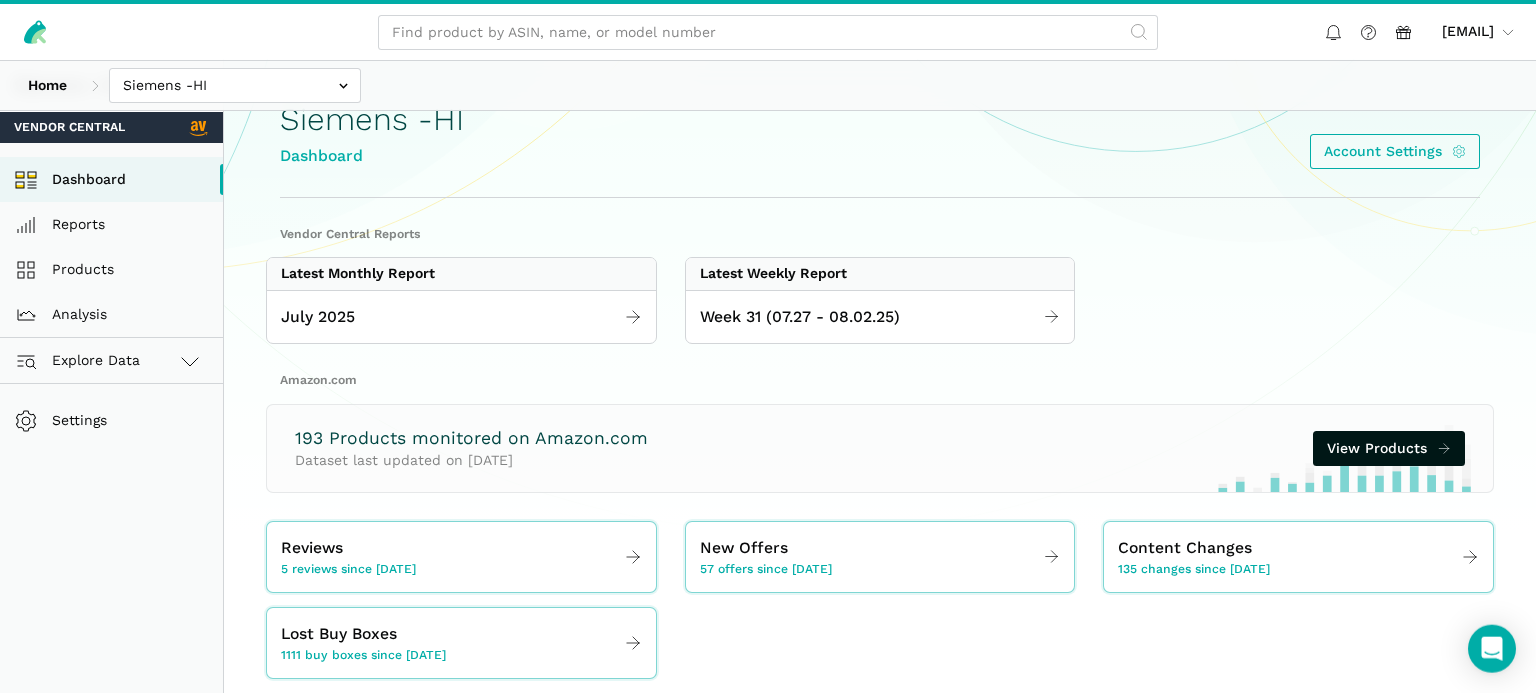 scroll, scrollTop: 0, scrollLeft: 0, axis: both 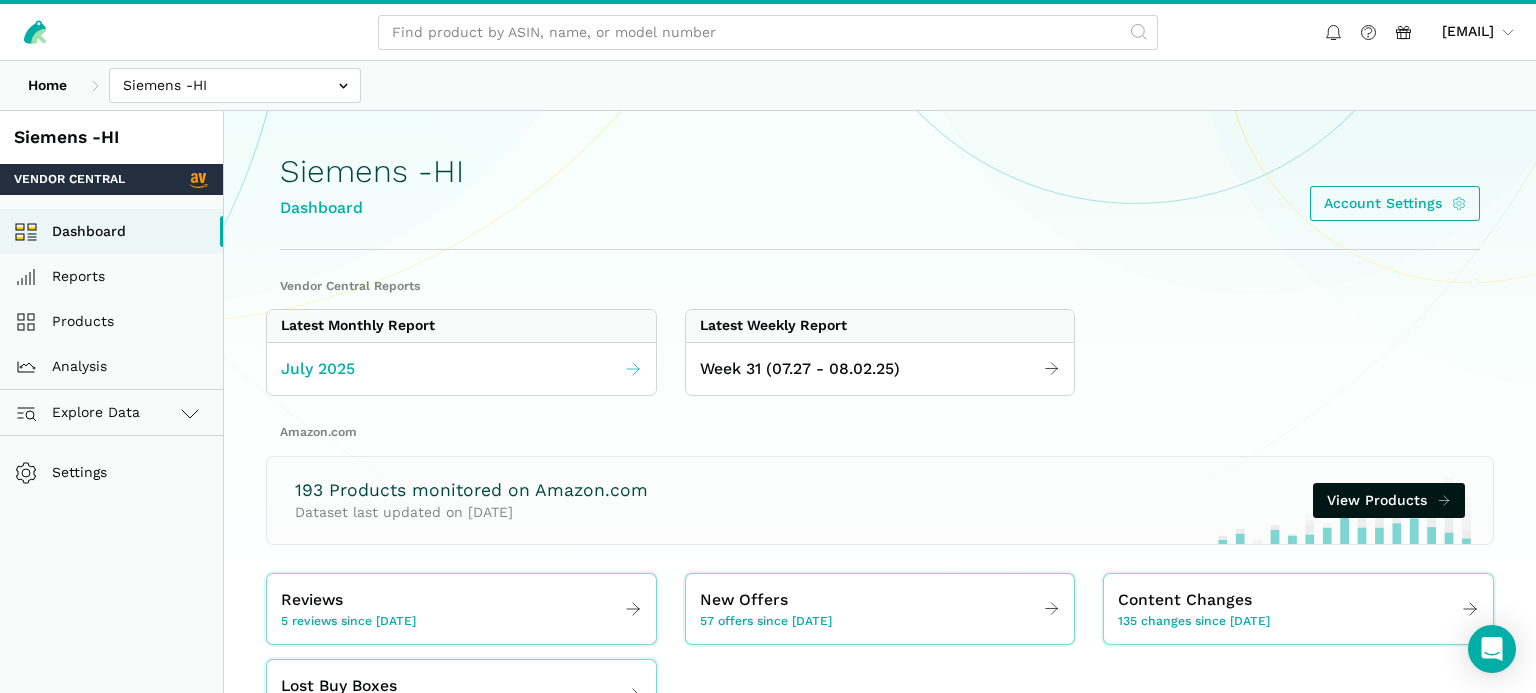click on "July 2025" at bounding box center [461, 369] 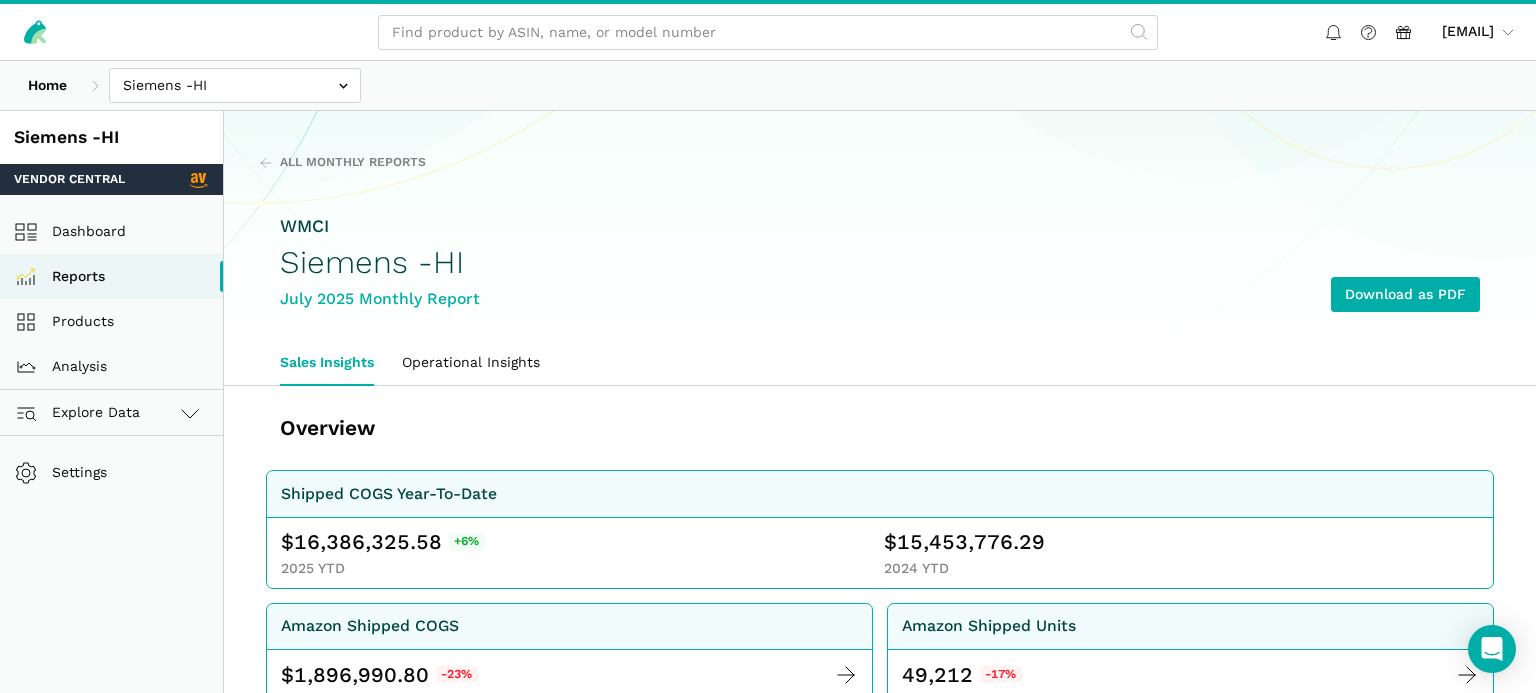 scroll, scrollTop: 0, scrollLeft: 0, axis: both 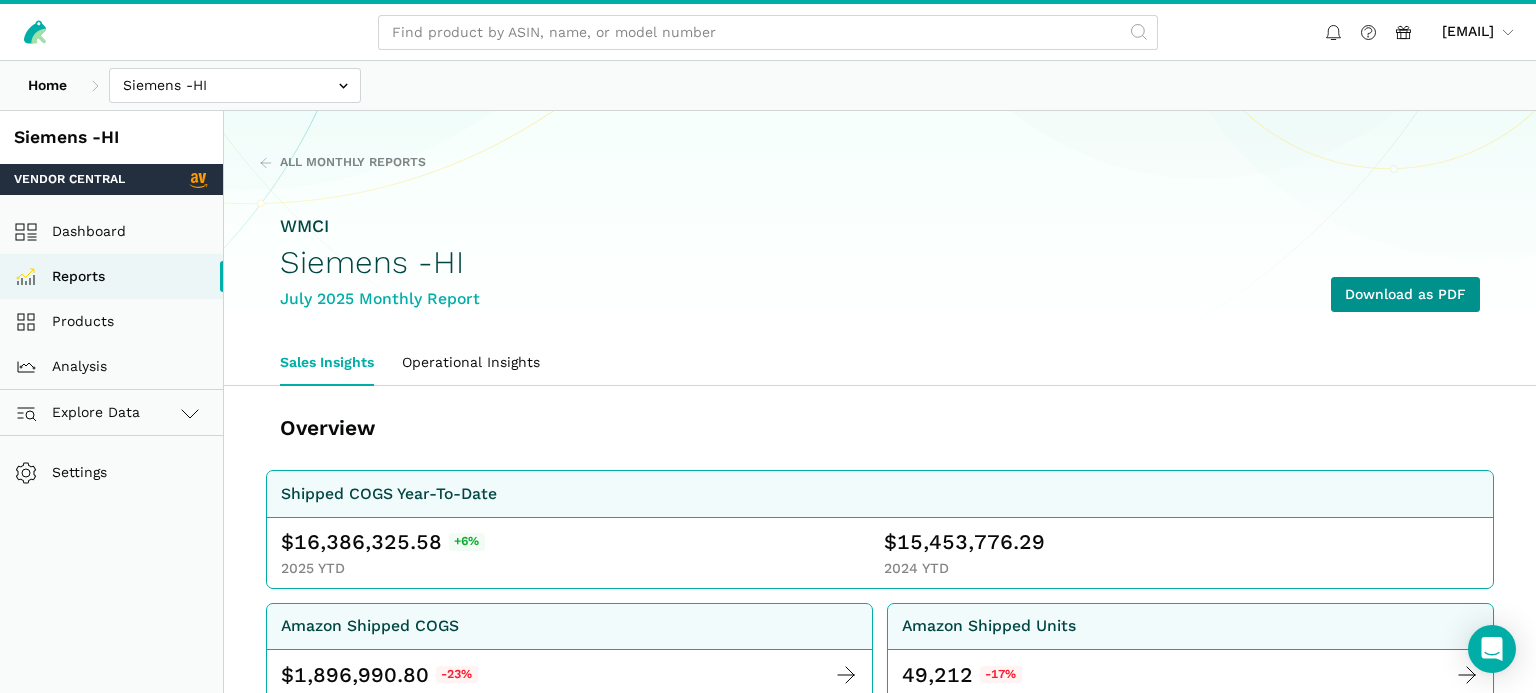 click on "Download as PDF" at bounding box center [1405, 294] 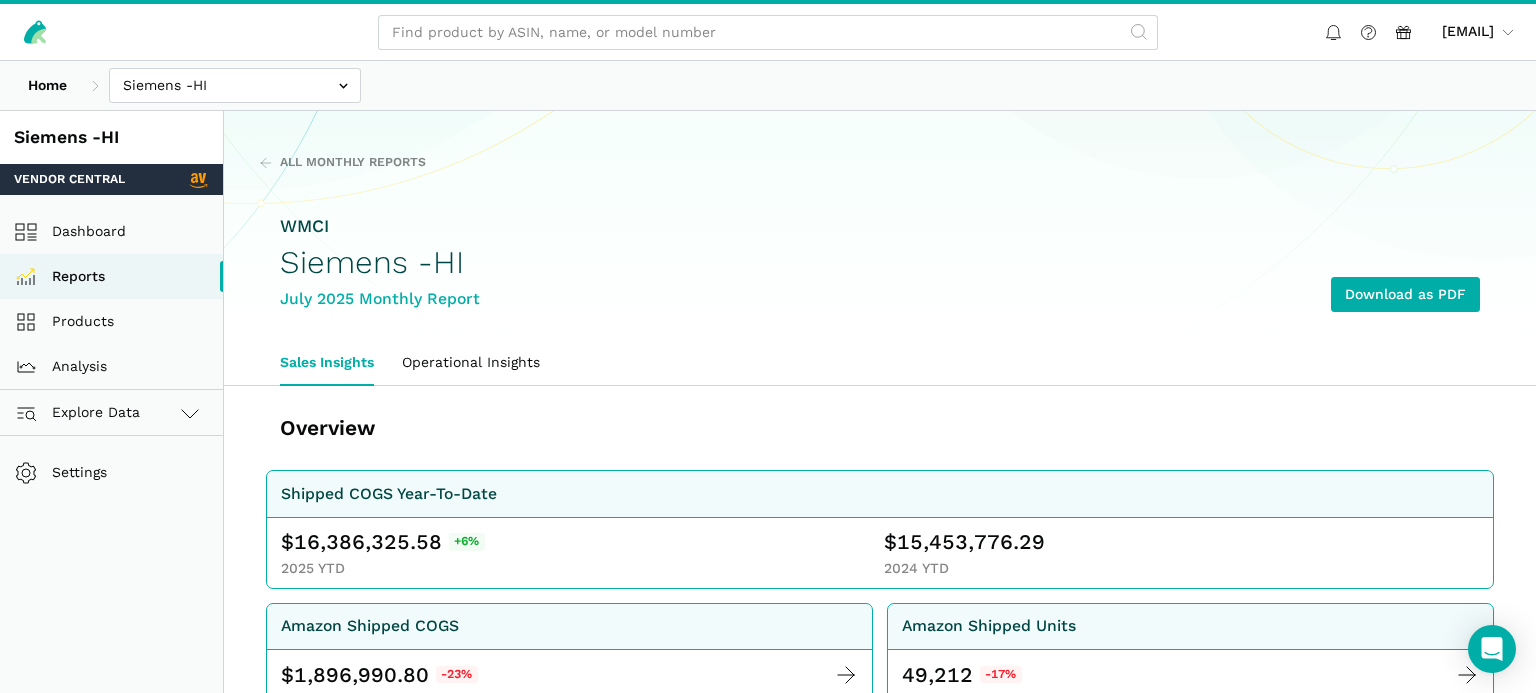 click on "Siemens -HI
Vendor Central
Dashboard
Reports
Products
Analysis
Explore Data
Vendor Central" at bounding box center [112, 2186] 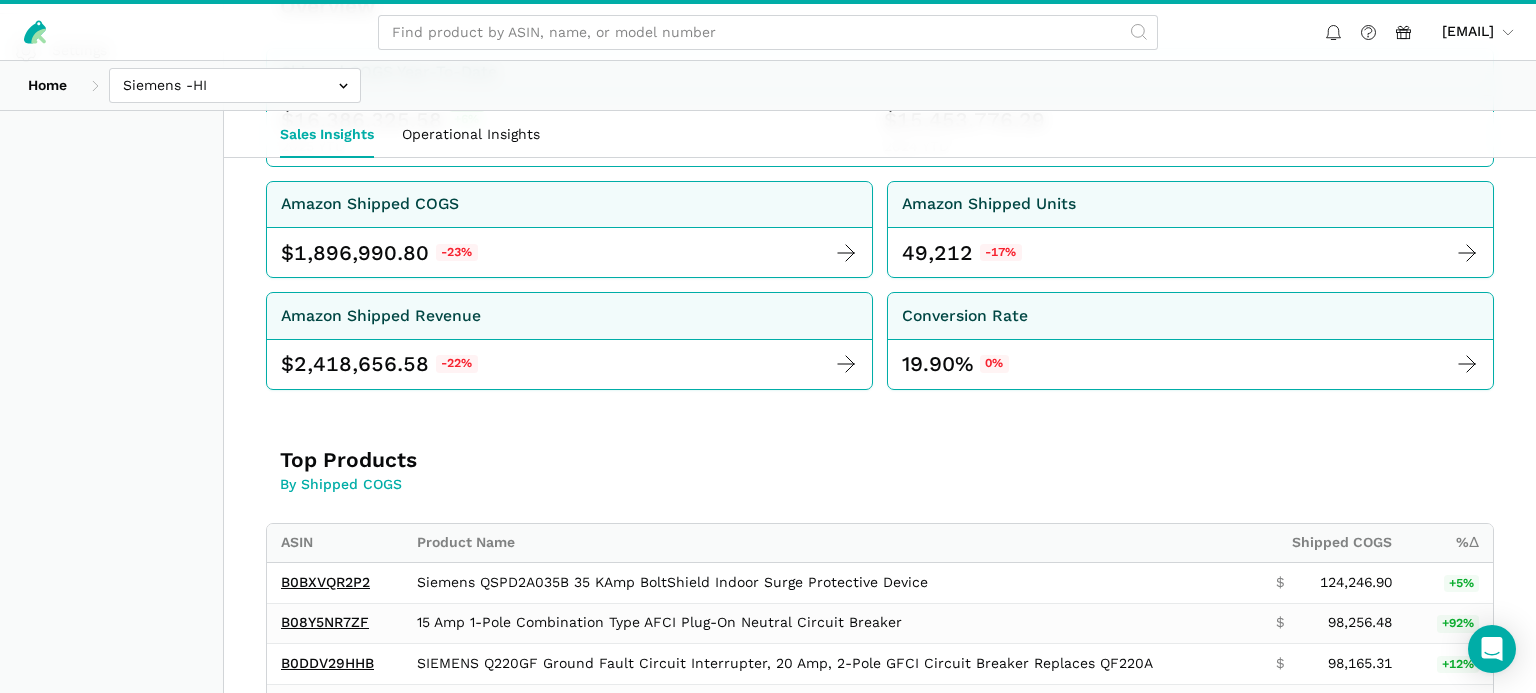 scroll, scrollTop: 0, scrollLeft: 0, axis: both 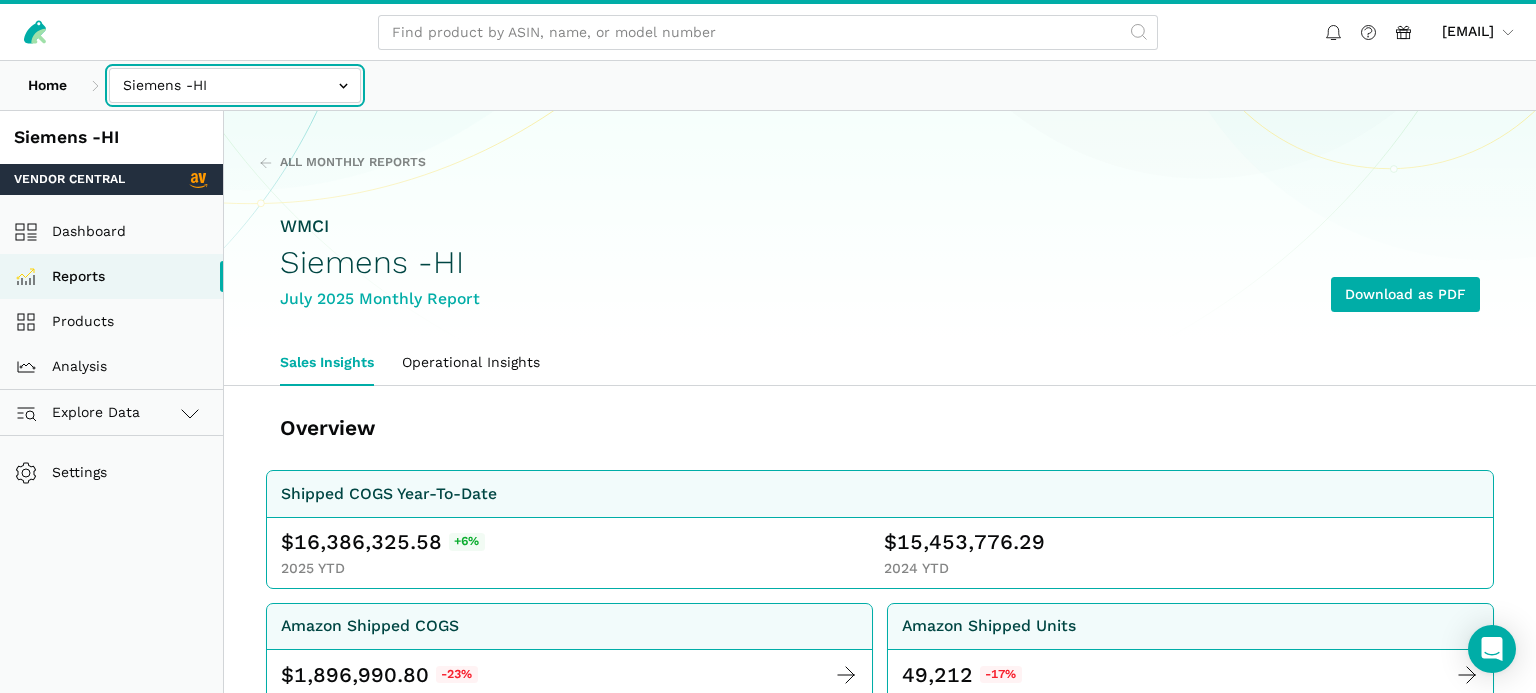 click at bounding box center (235, 85) 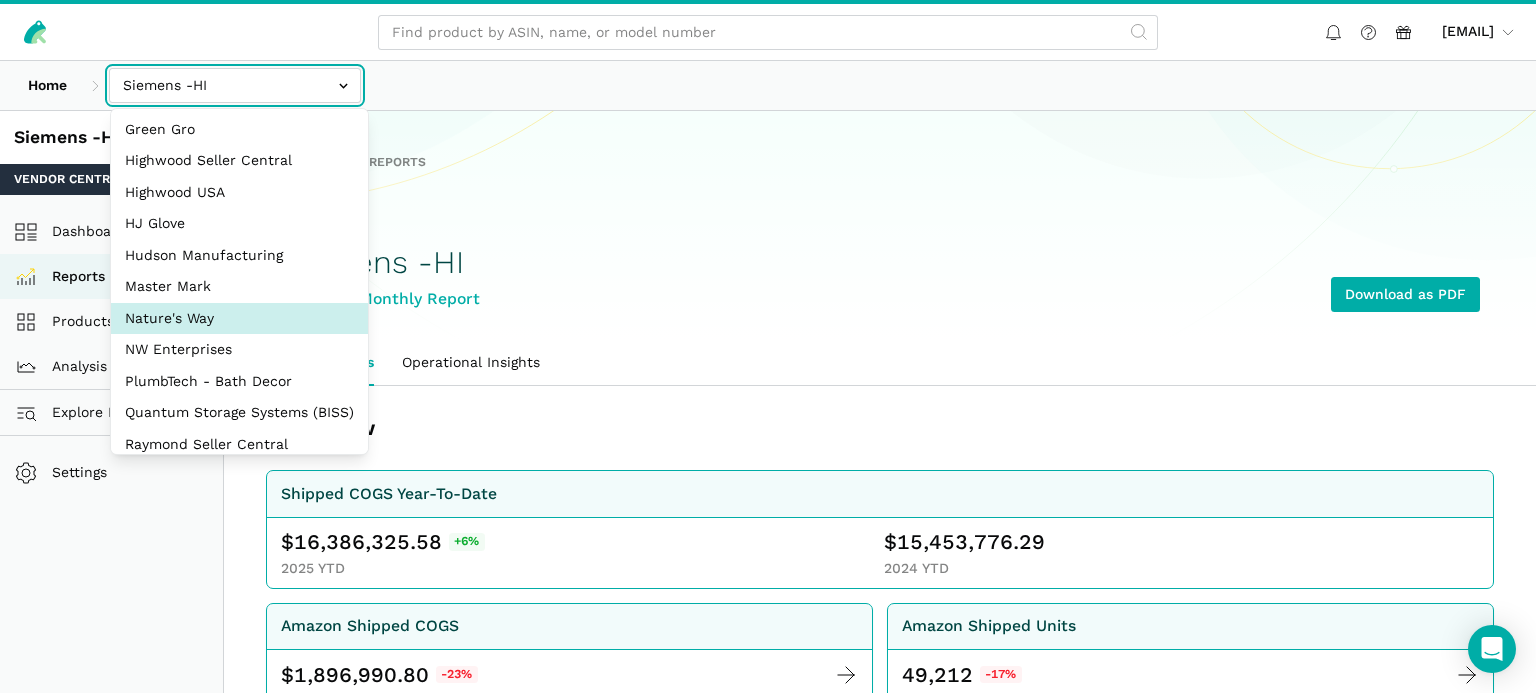 scroll, scrollTop: 96, scrollLeft: 0, axis: vertical 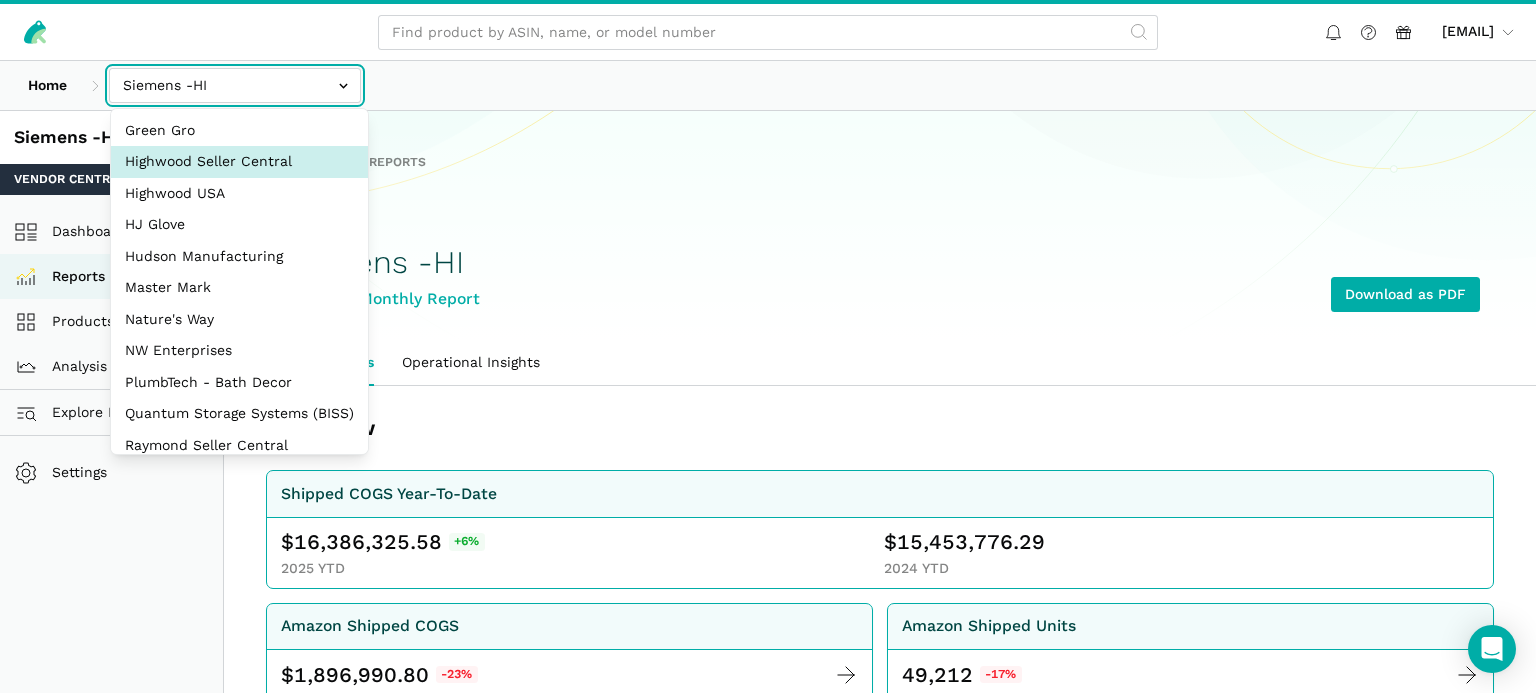 select on "eaqCp8LSMuiTVyhuhsd4CPVd" 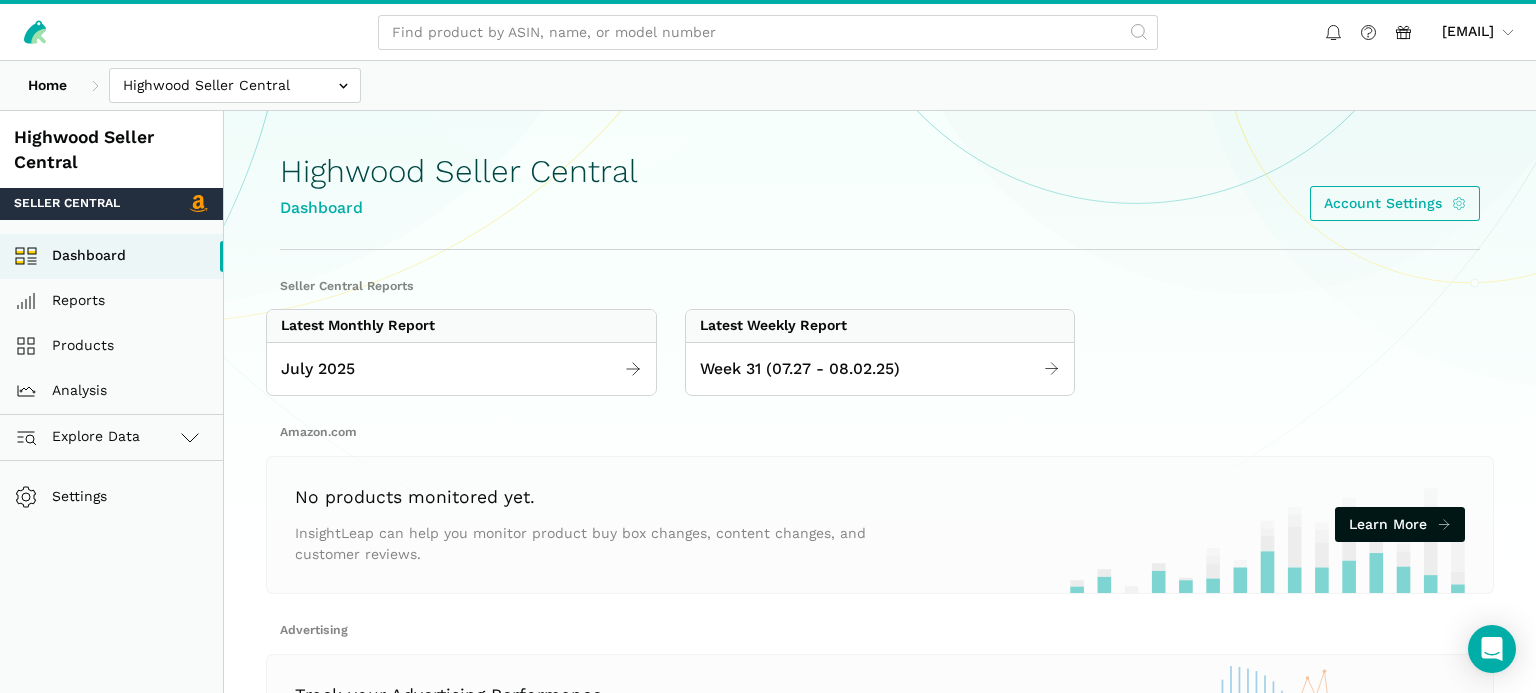 scroll, scrollTop: 0, scrollLeft: 0, axis: both 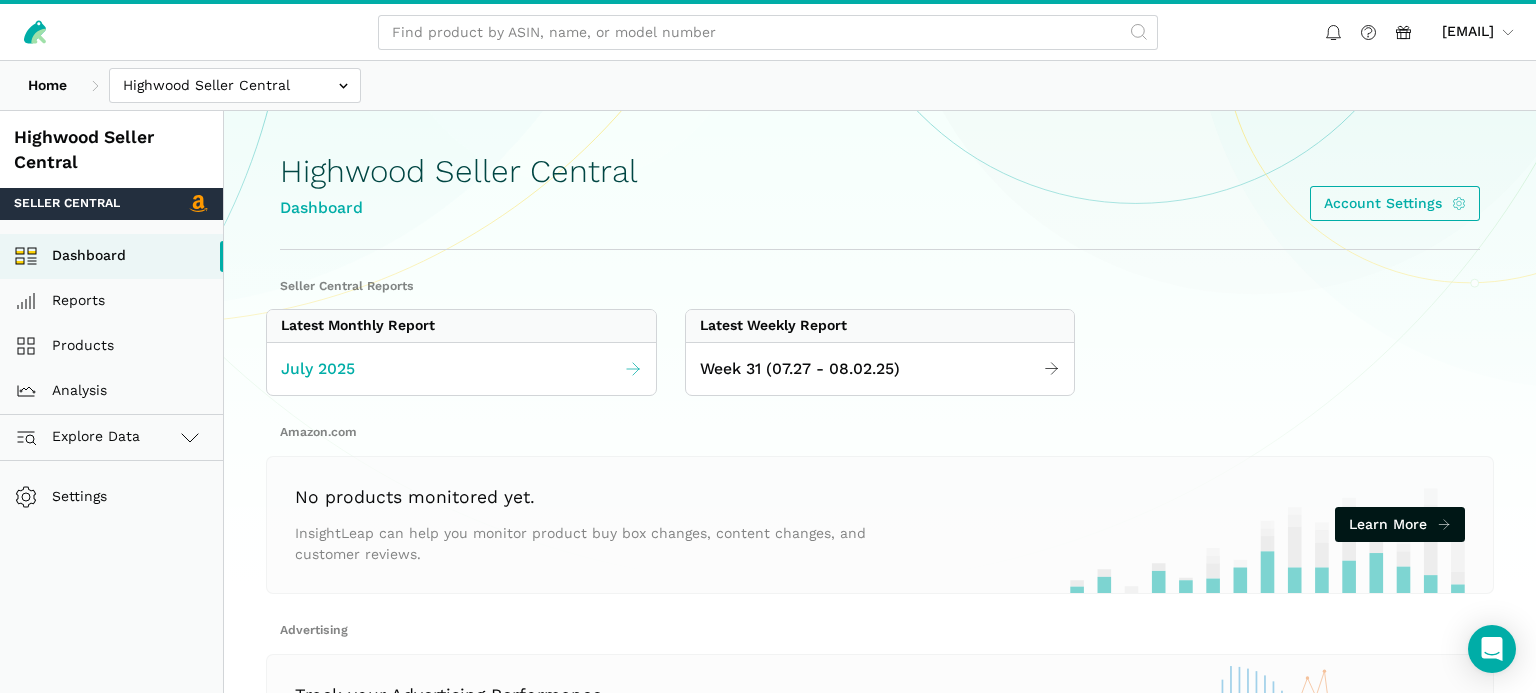 click on "July 2025" at bounding box center [318, 369] 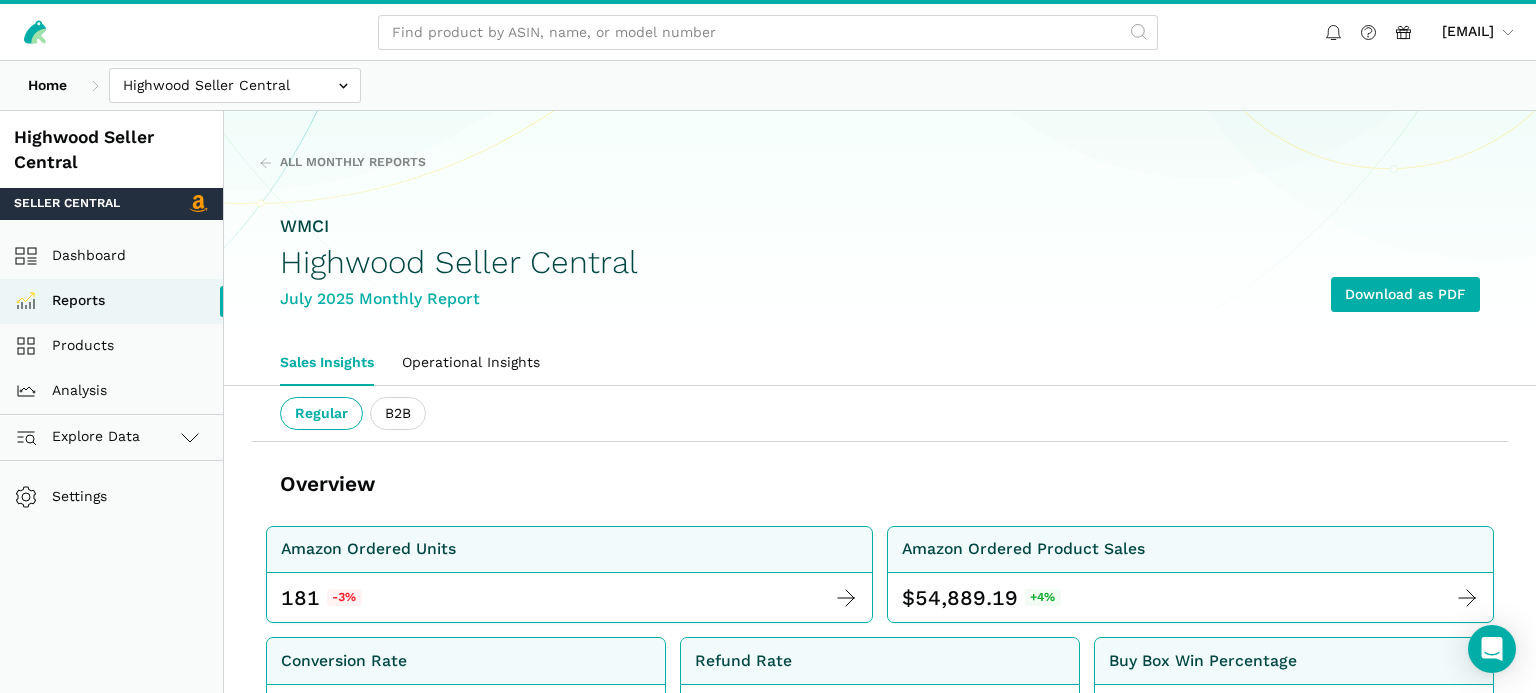 scroll, scrollTop: 0, scrollLeft: 0, axis: both 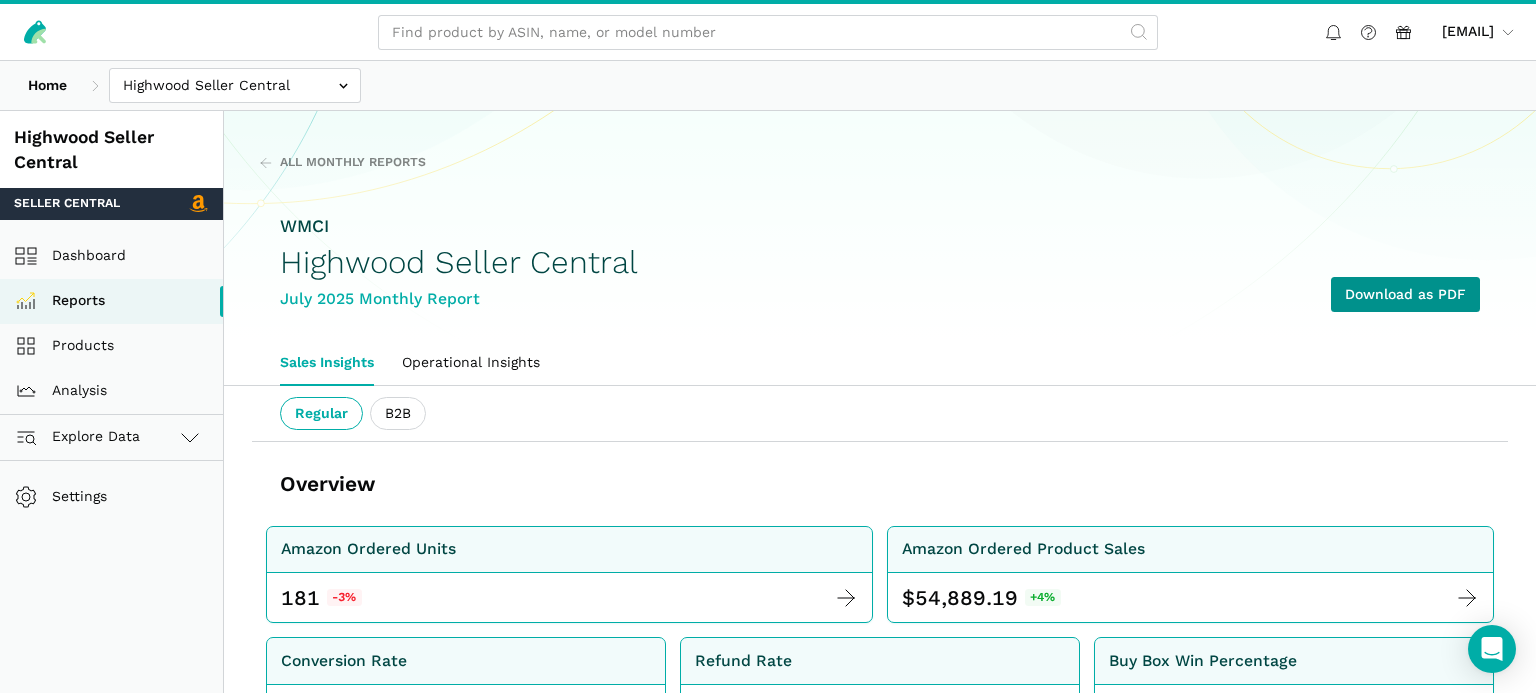 click on "Download as PDF" at bounding box center [1405, 294] 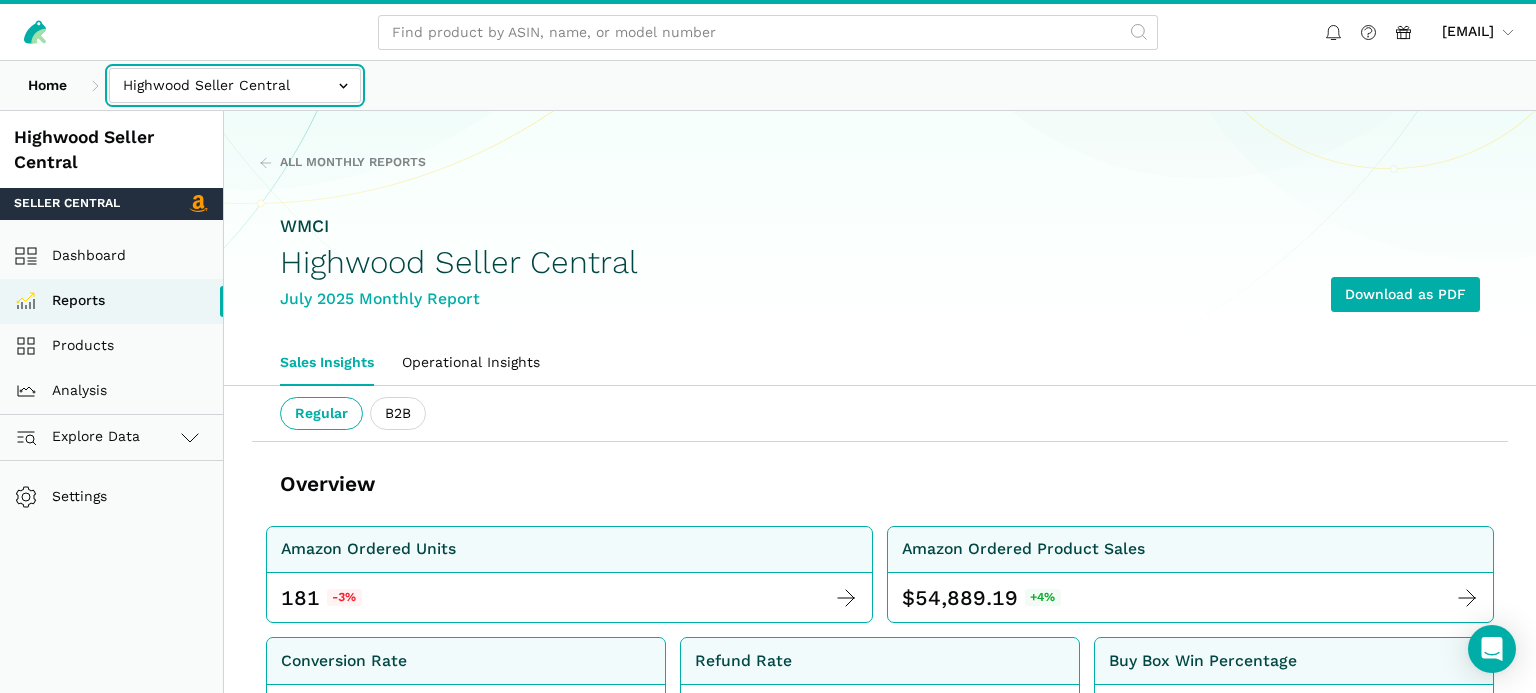 click at bounding box center (235, 85) 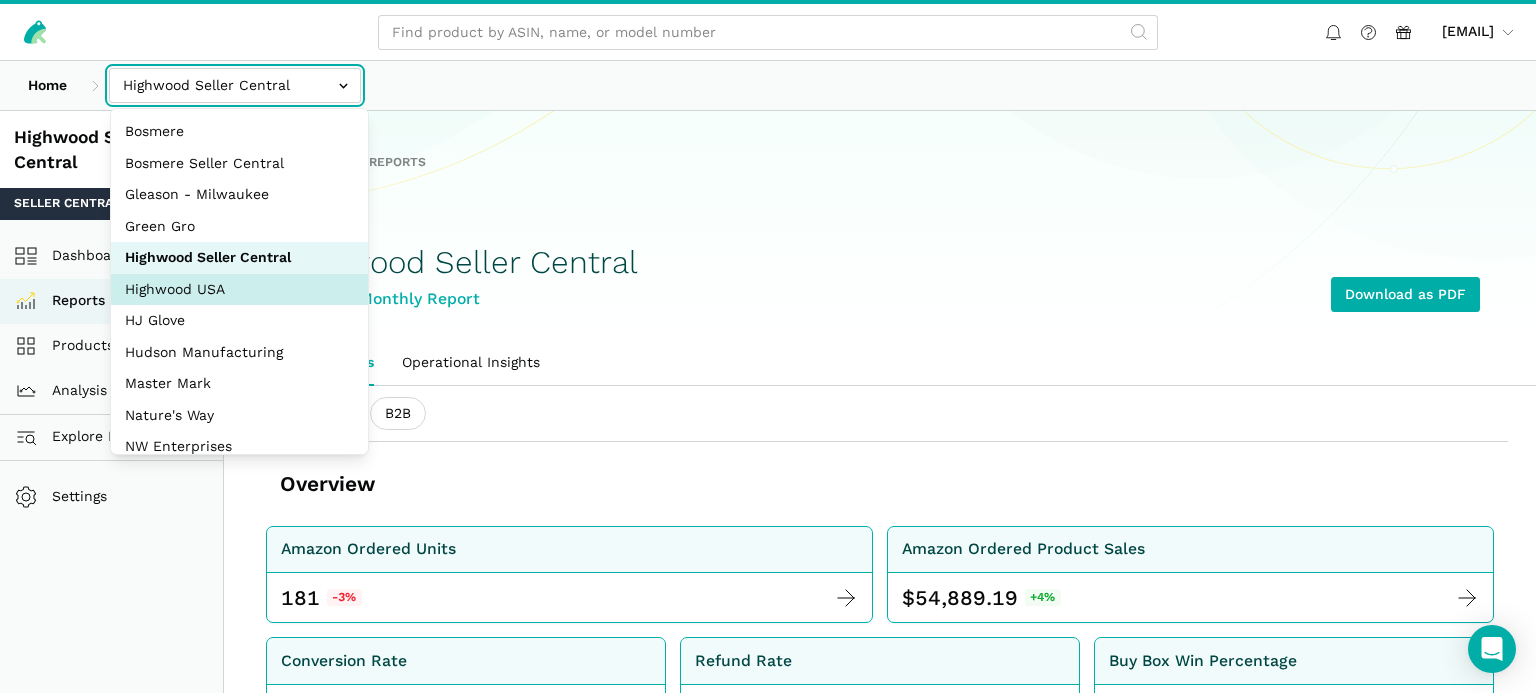 select on "CHUG62dKHNPRLvcuXw3wAxs5" 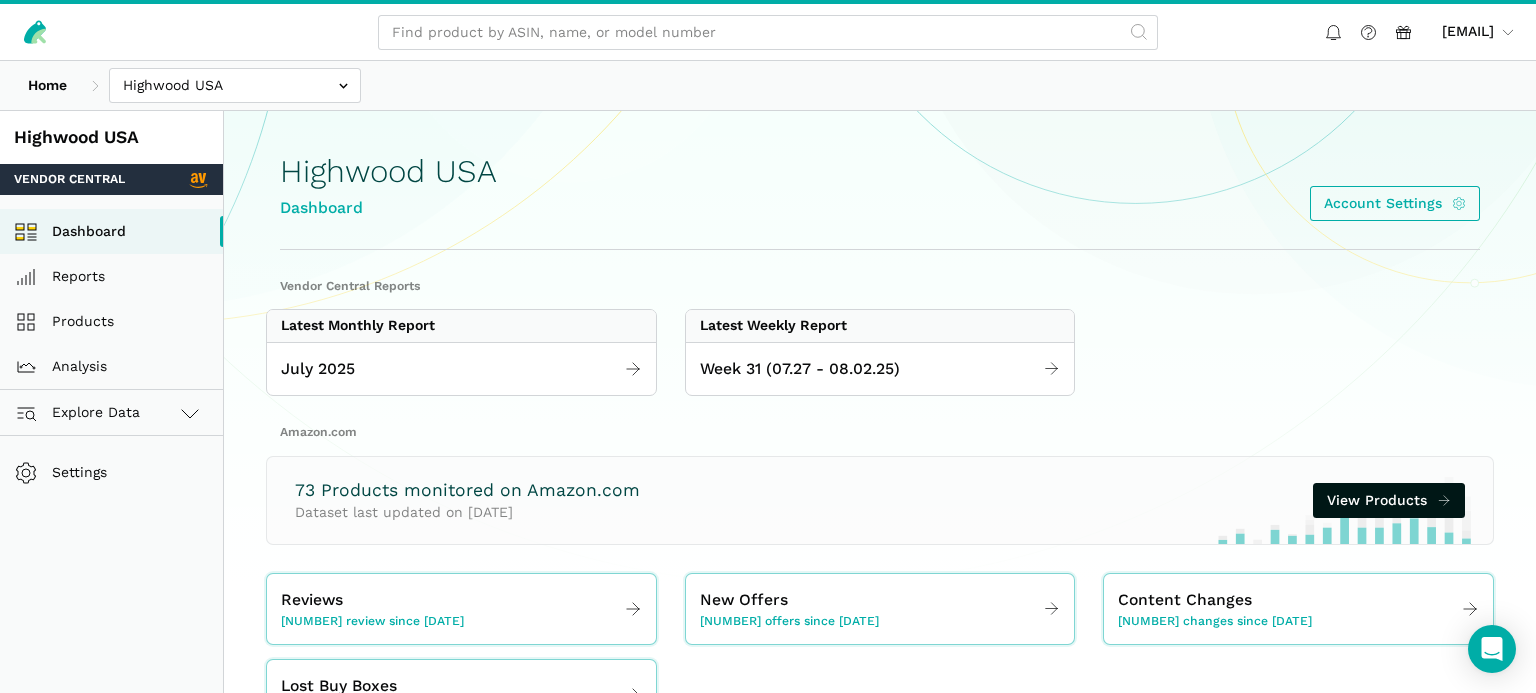 scroll, scrollTop: 0, scrollLeft: 0, axis: both 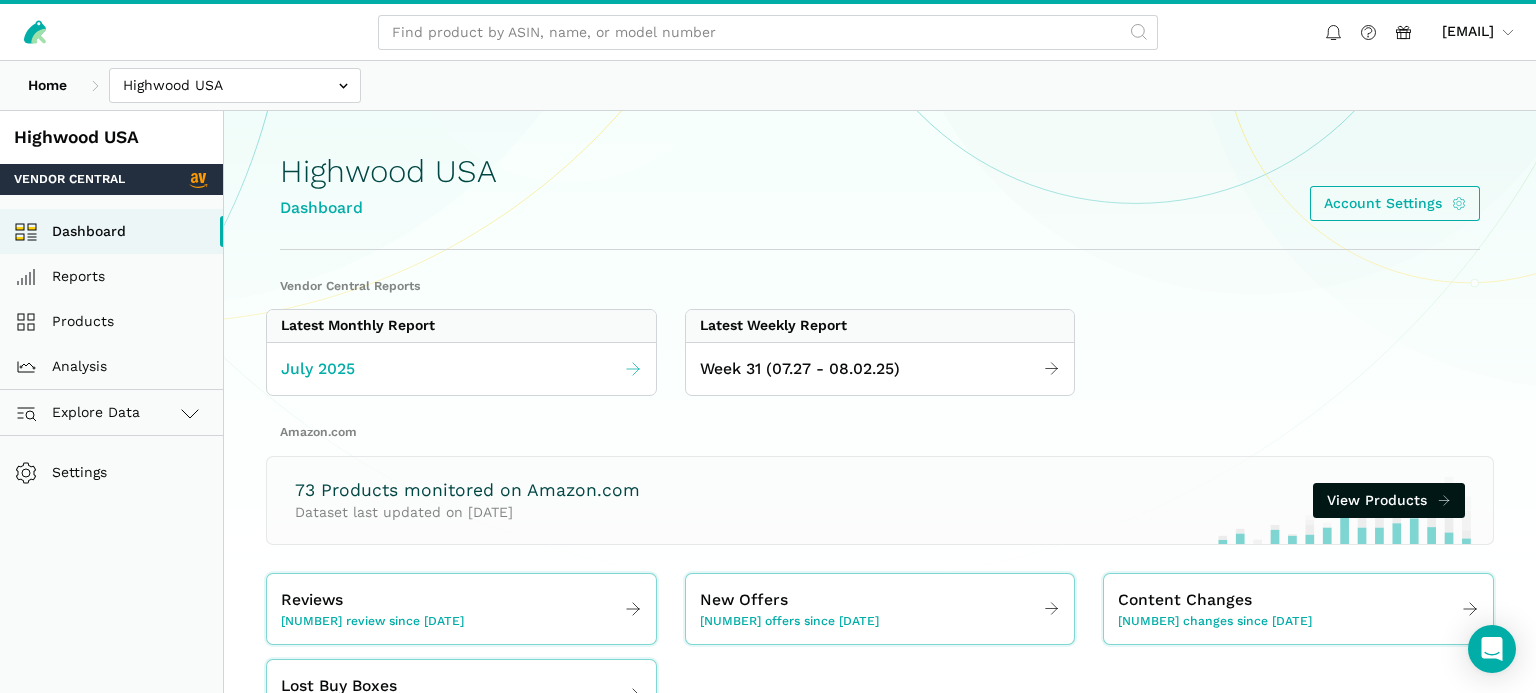 click on "July 2025" at bounding box center [318, 369] 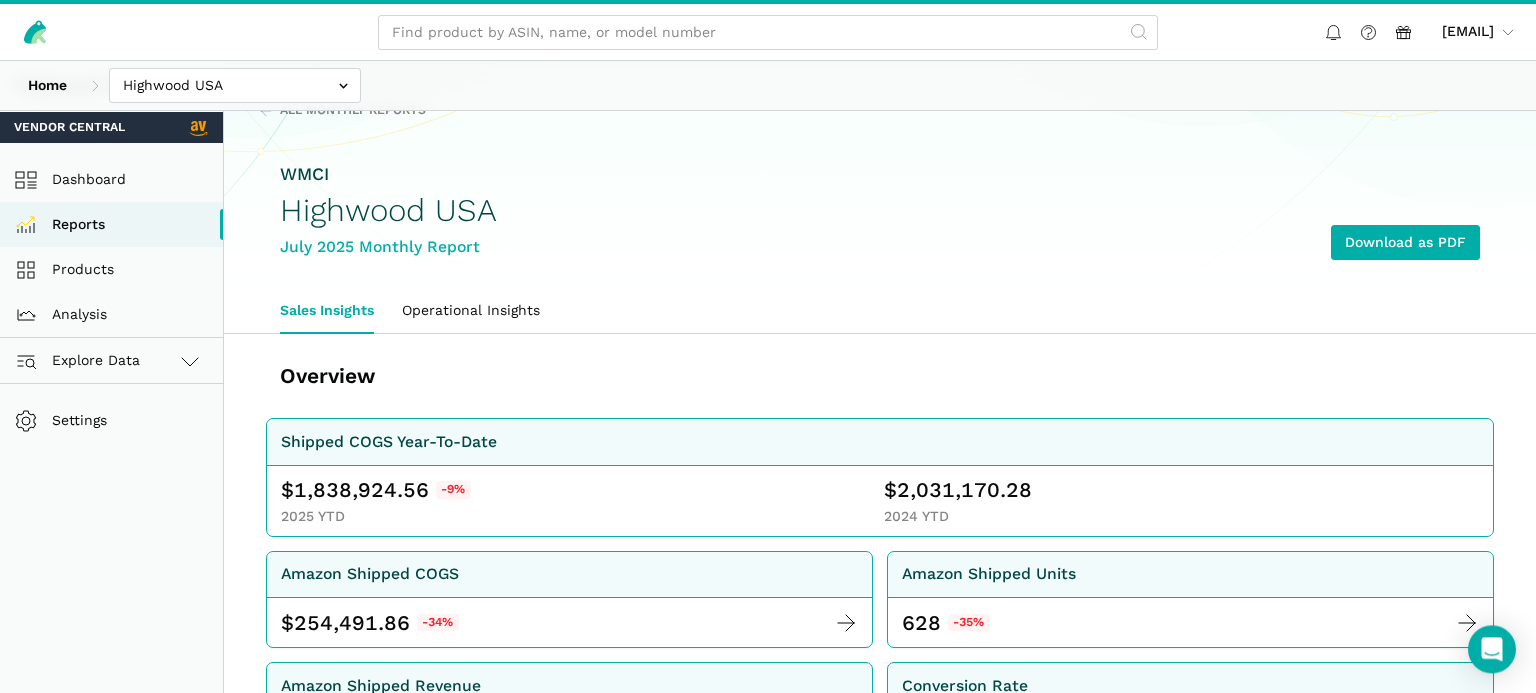 scroll, scrollTop: 0, scrollLeft: 0, axis: both 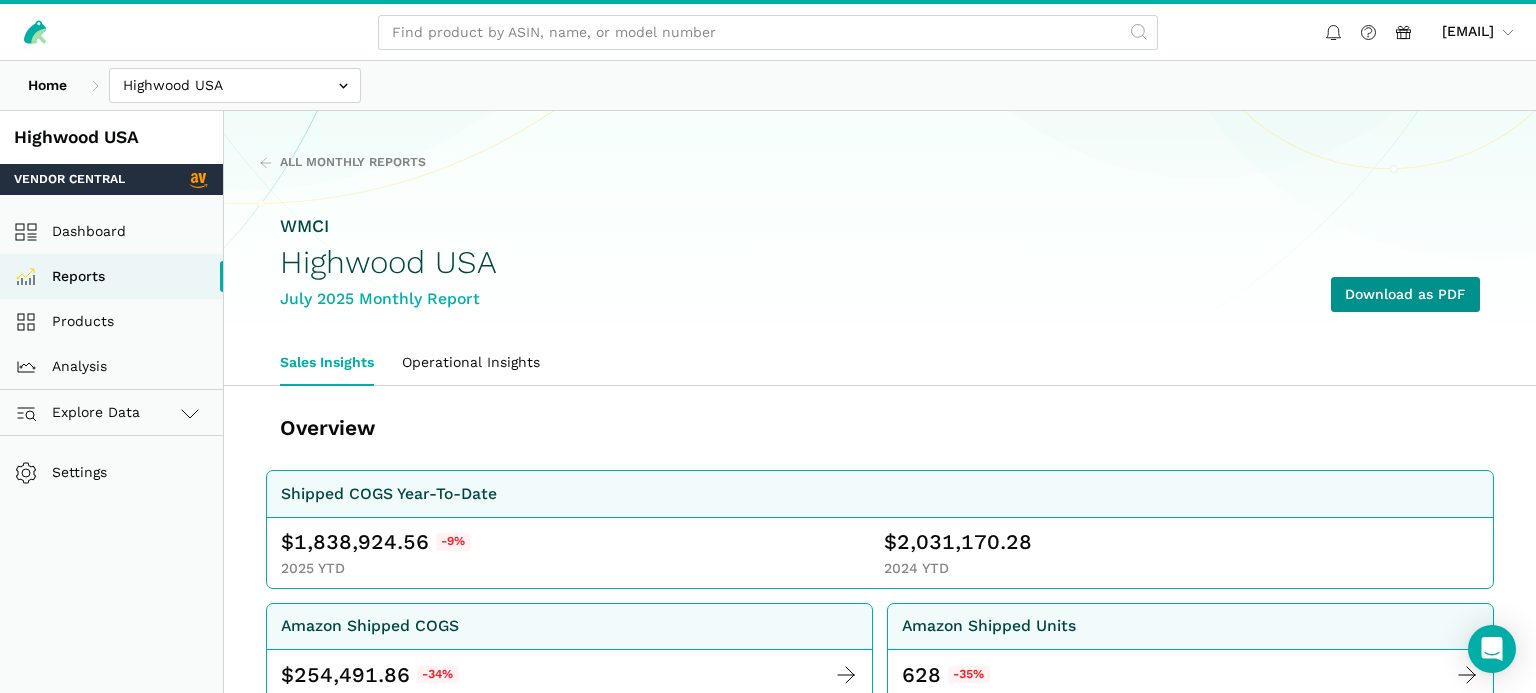 click on "Download as PDF" at bounding box center (1405, 294) 